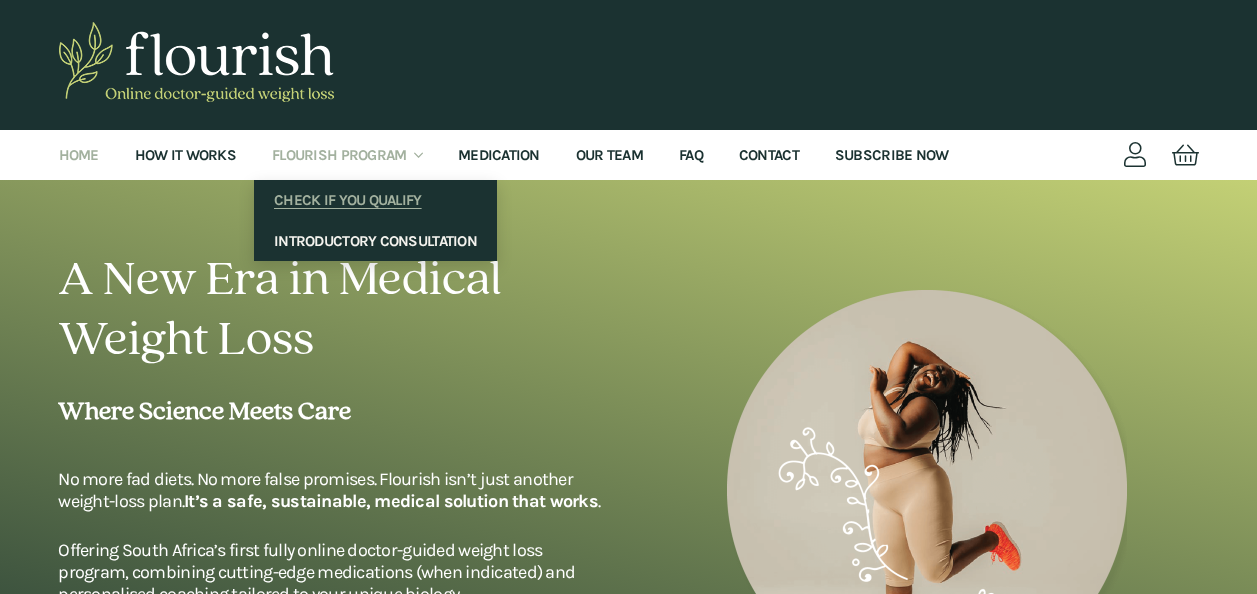 scroll, scrollTop: 0, scrollLeft: 0, axis: both 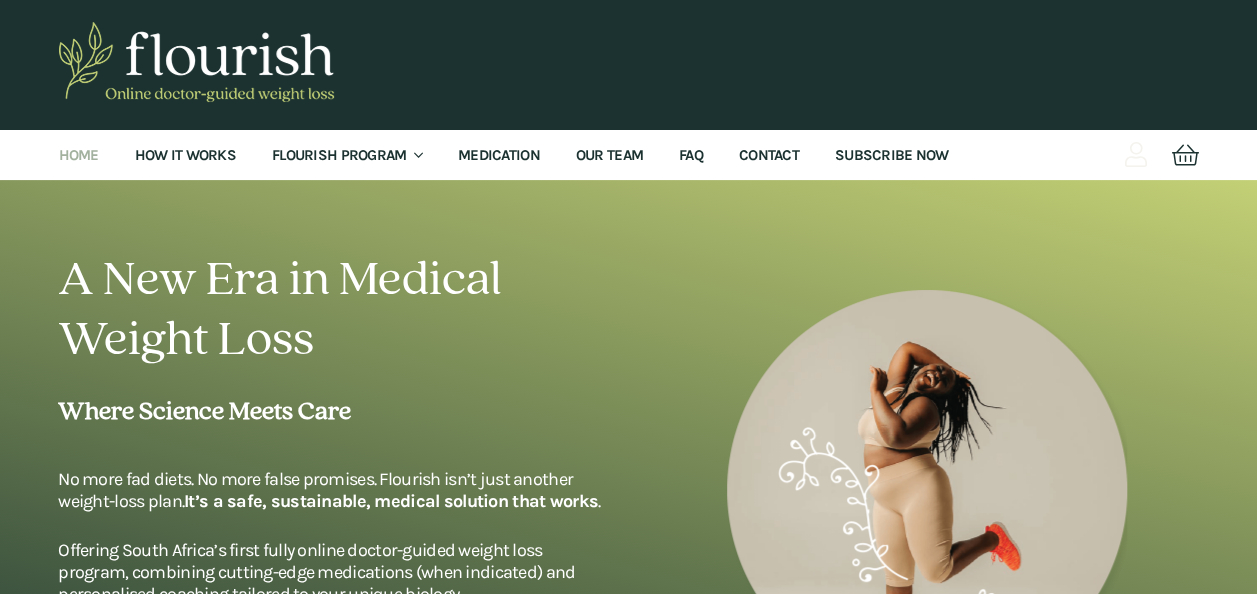 click at bounding box center [1134, 155] 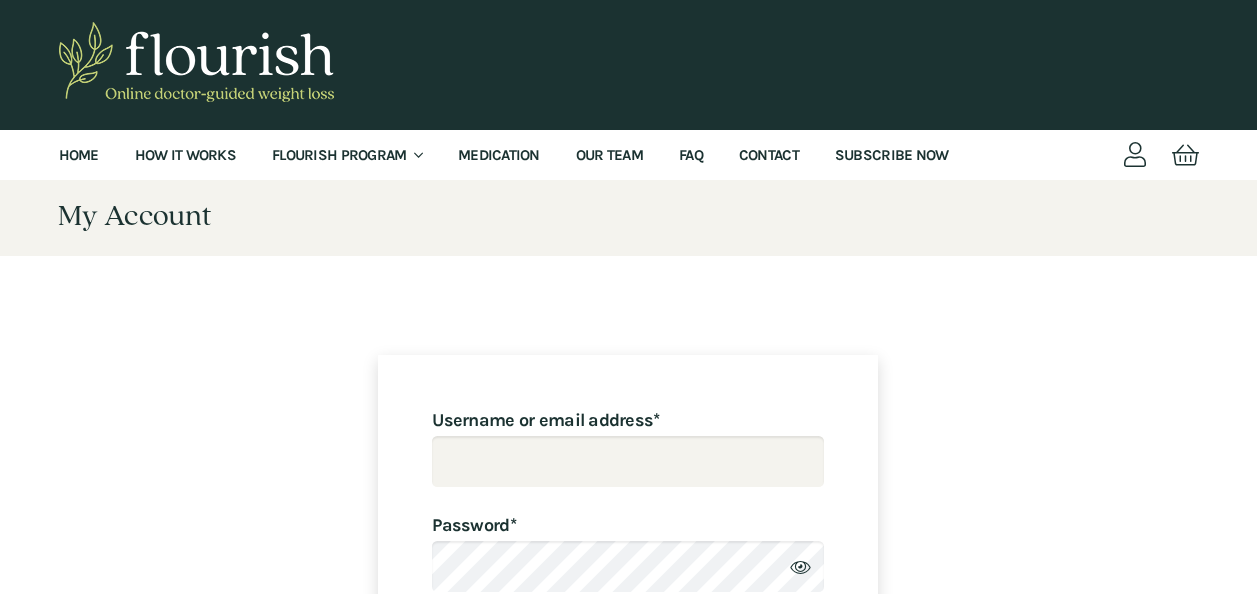 scroll, scrollTop: 0, scrollLeft: 0, axis: both 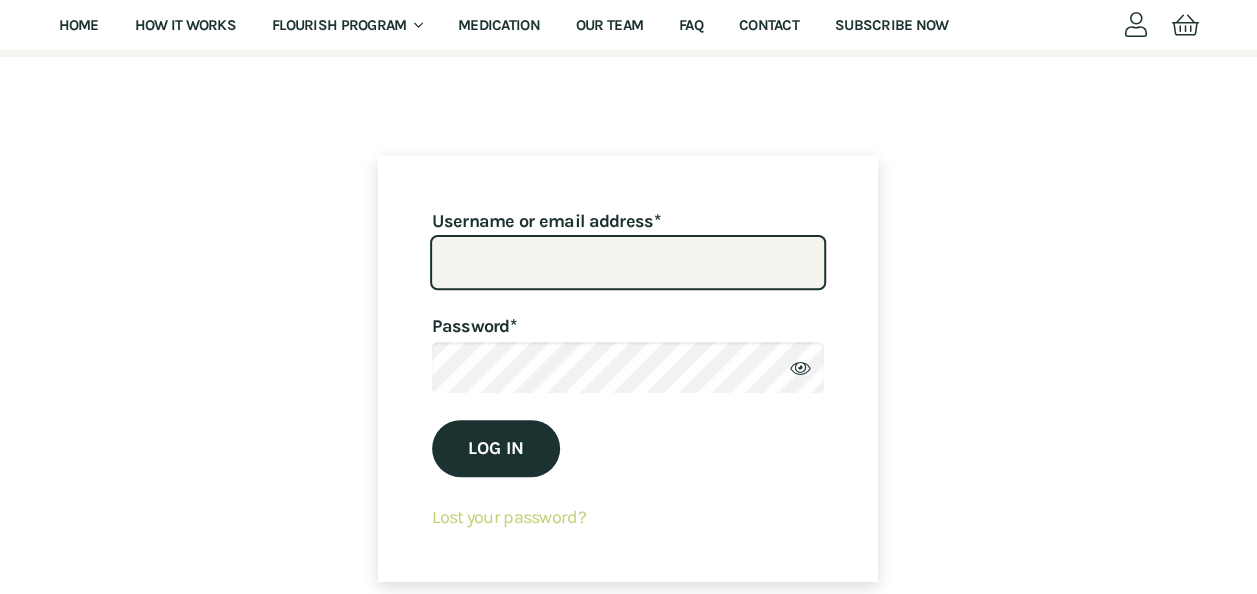 click on "Username or email address  * Required" at bounding box center [628, 262] 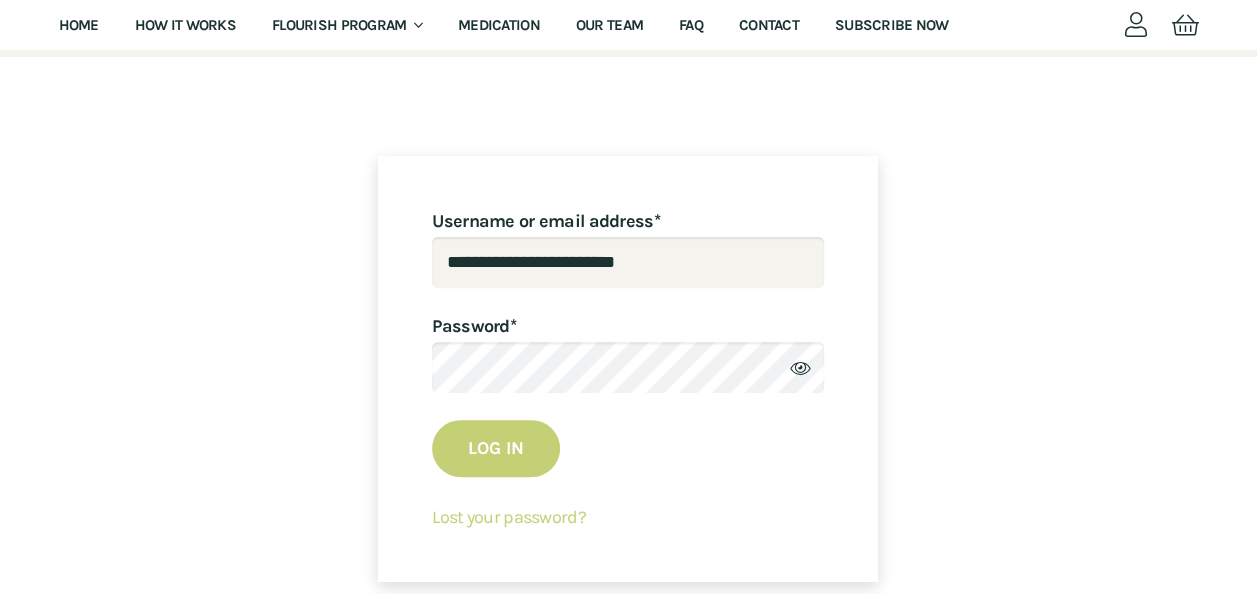 click on "Log in" at bounding box center [496, 449] 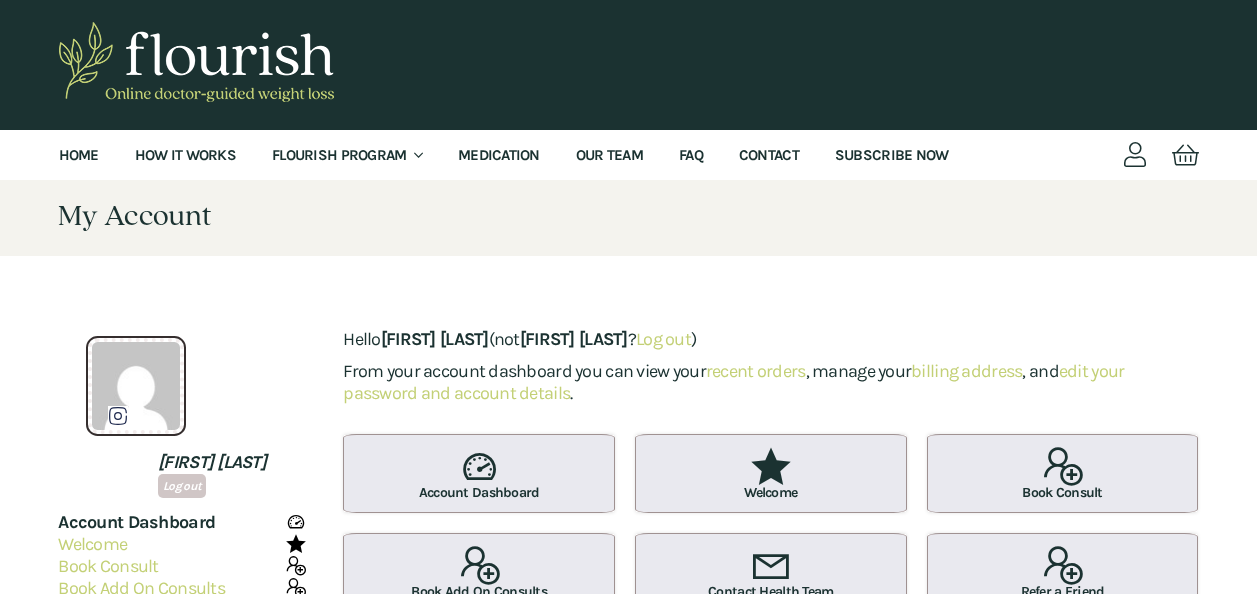 scroll, scrollTop: 0, scrollLeft: 0, axis: both 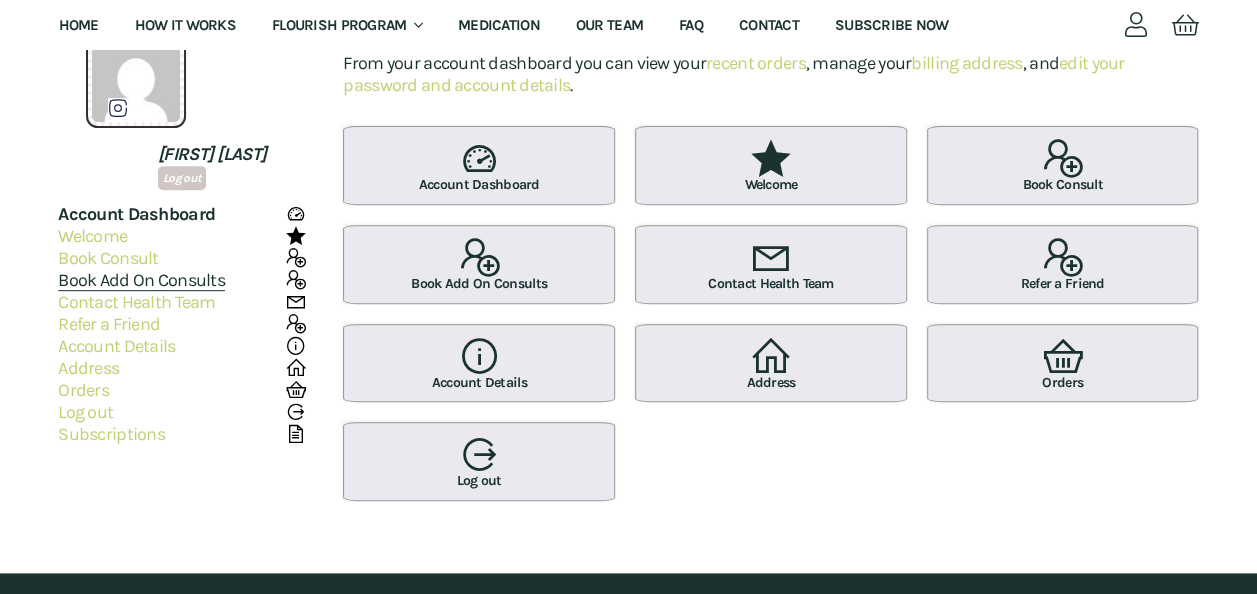 click on "Book Add On Consults" at bounding box center [141, 280] 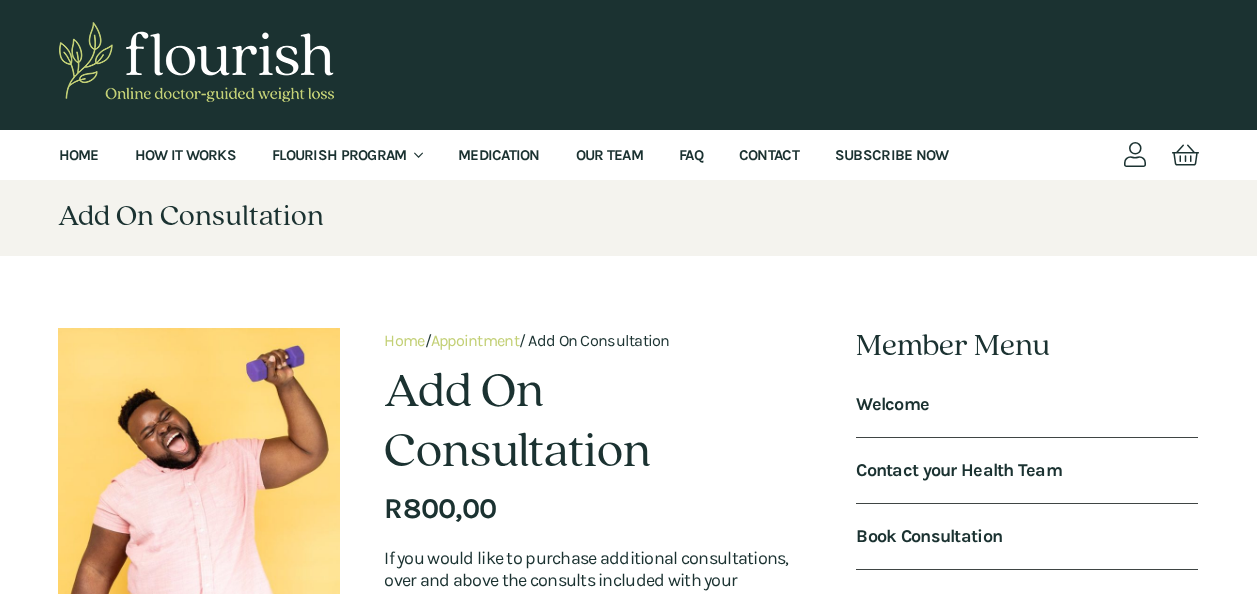 scroll, scrollTop: 0, scrollLeft: 0, axis: both 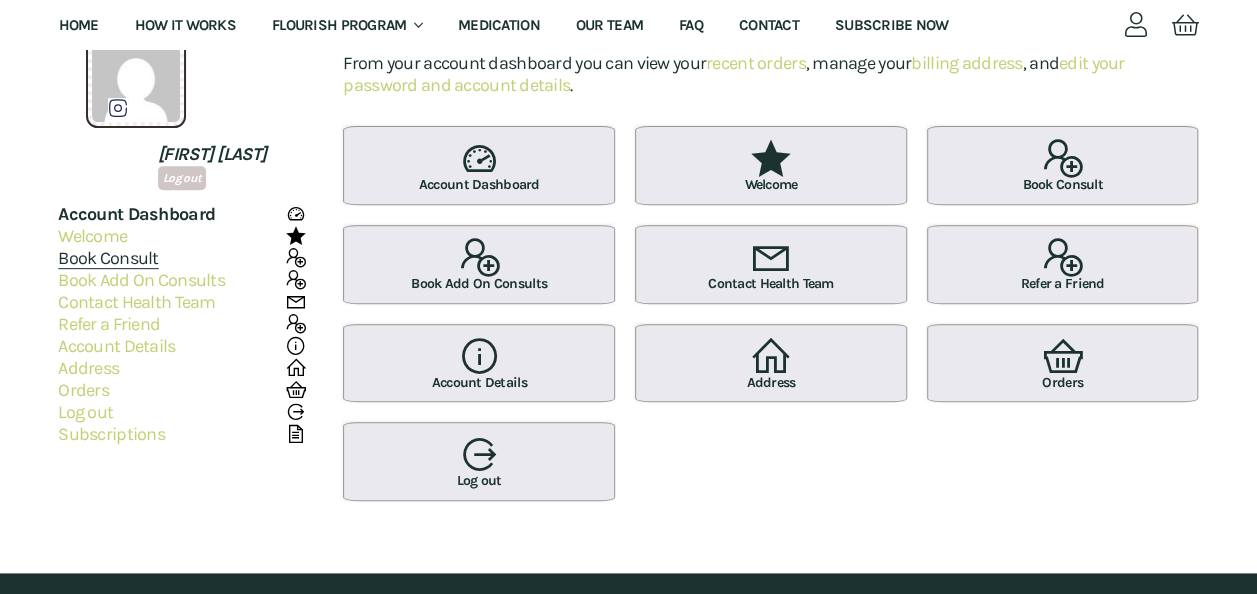 click on "Book Consult" at bounding box center [108, 258] 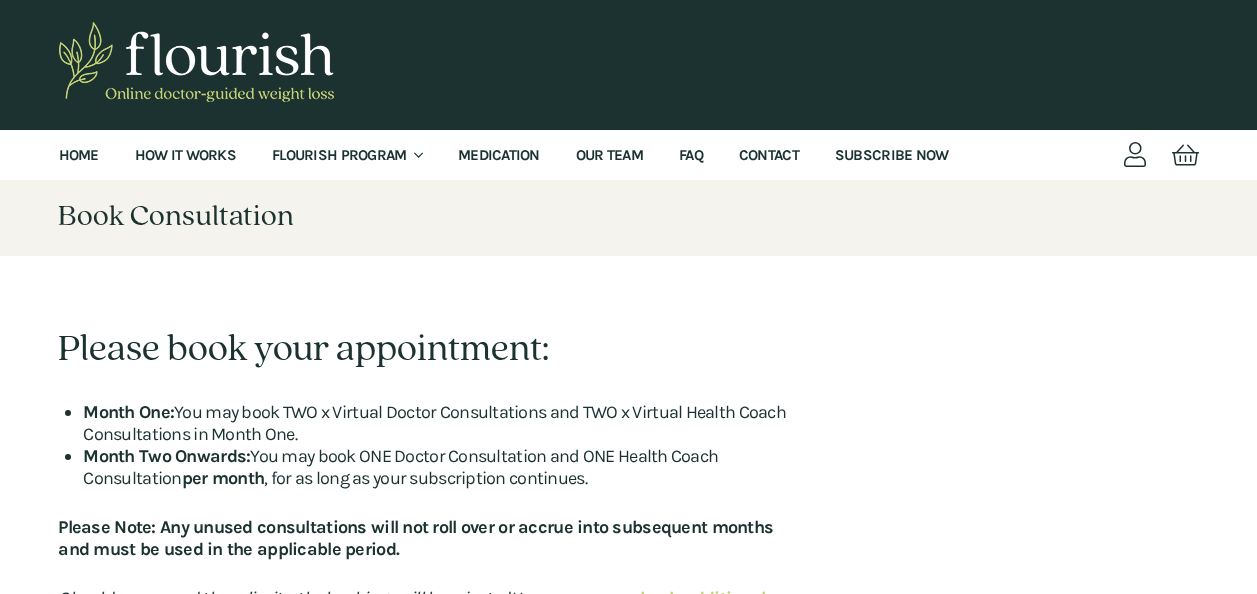 scroll, scrollTop: 0, scrollLeft: 0, axis: both 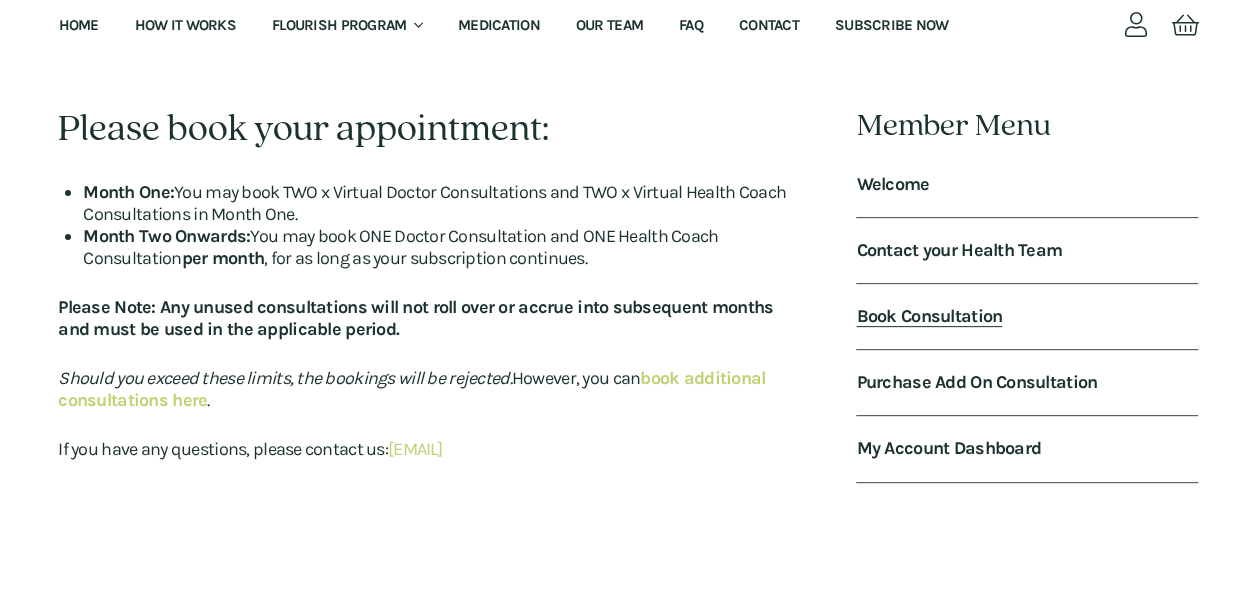 click on "Book Consultation" at bounding box center (929, 316) 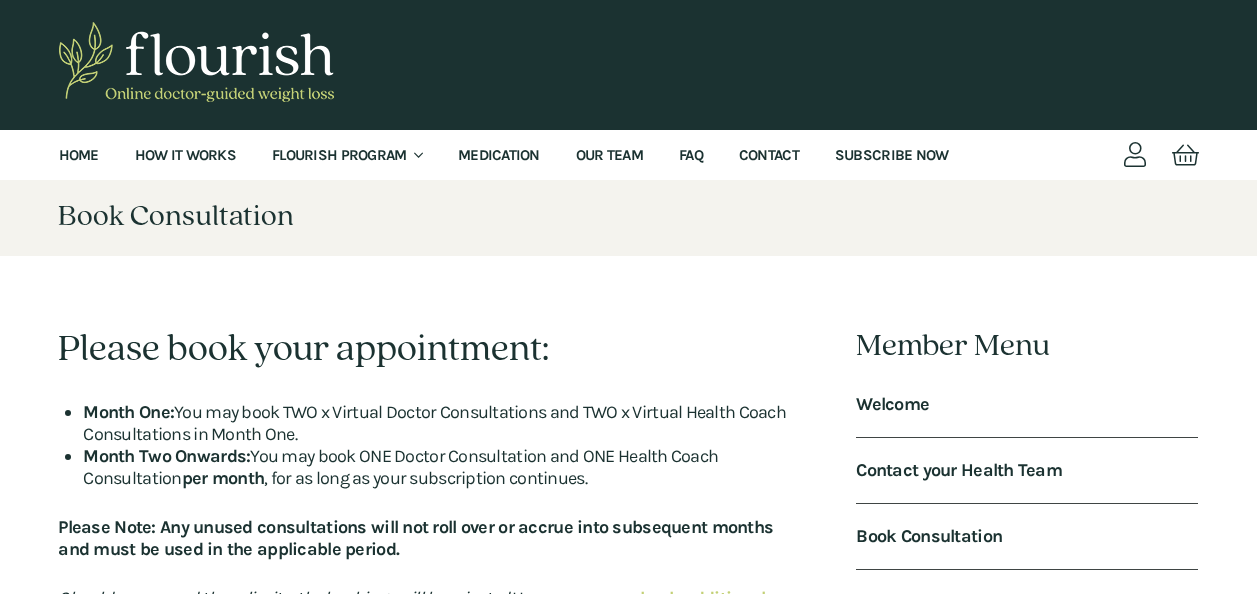 scroll, scrollTop: 0, scrollLeft: 0, axis: both 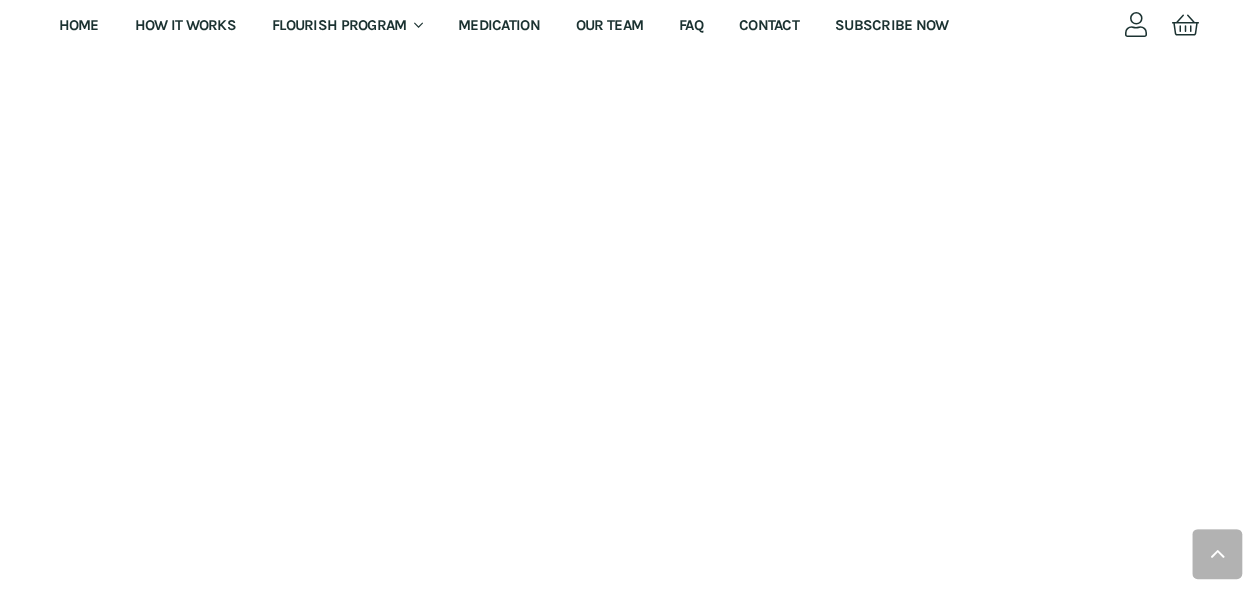 click on "Member Menu Welcome Contact your Health Team Book Consultation Purchase Add On Consultation My Account Dashboard" at bounding box center [1027, 126] 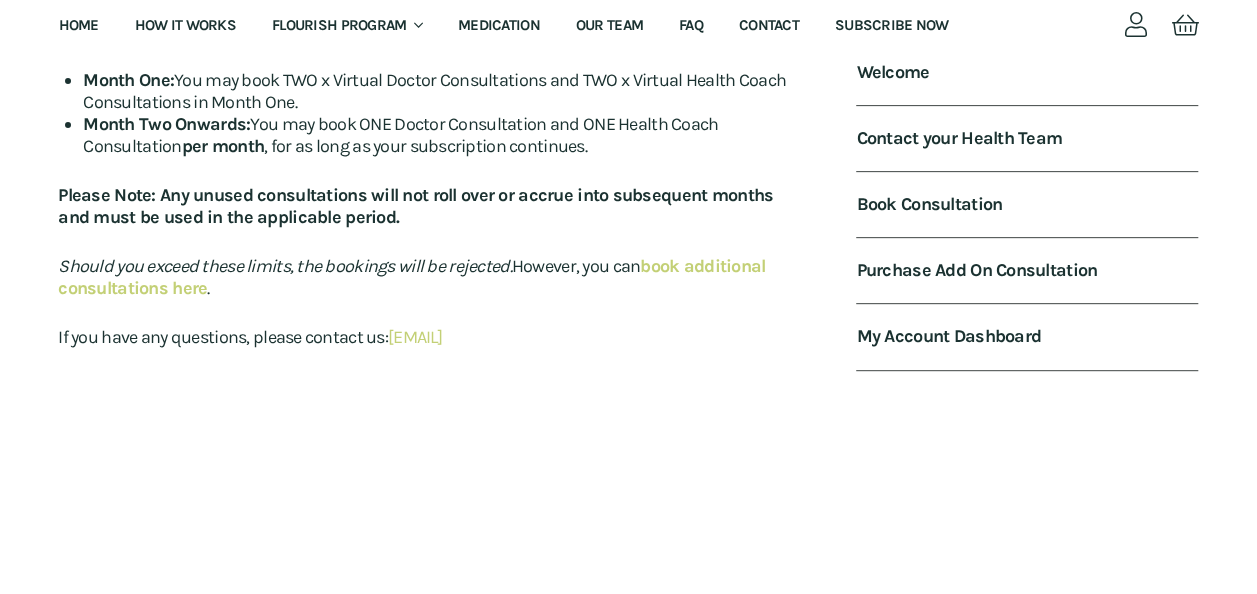 scroll, scrollTop: 330, scrollLeft: 0, axis: vertical 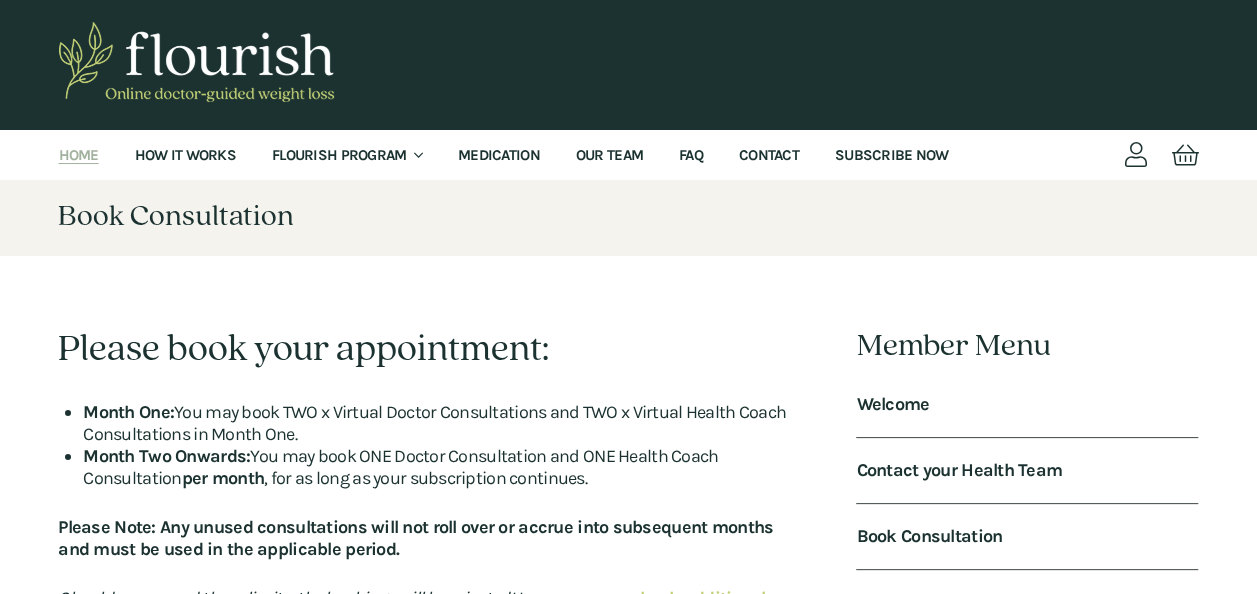 click on "Home" at bounding box center [79, 155] 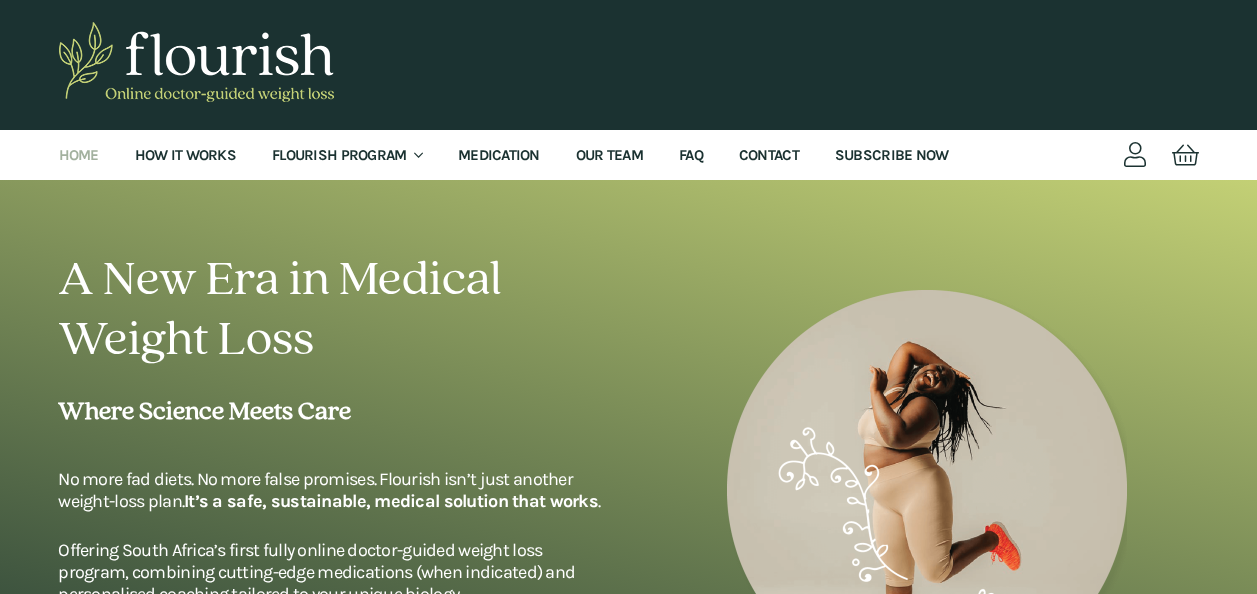 scroll, scrollTop: 0, scrollLeft: 0, axis: both 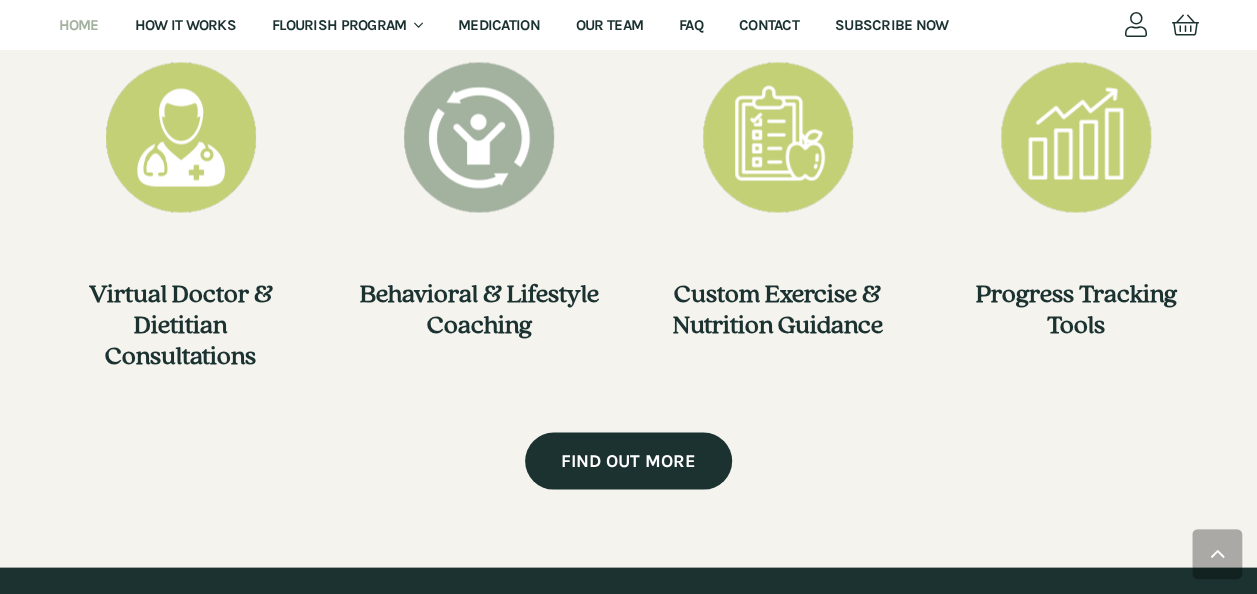 click on "FIND OUT MORE" at bounding box center (628, 461) 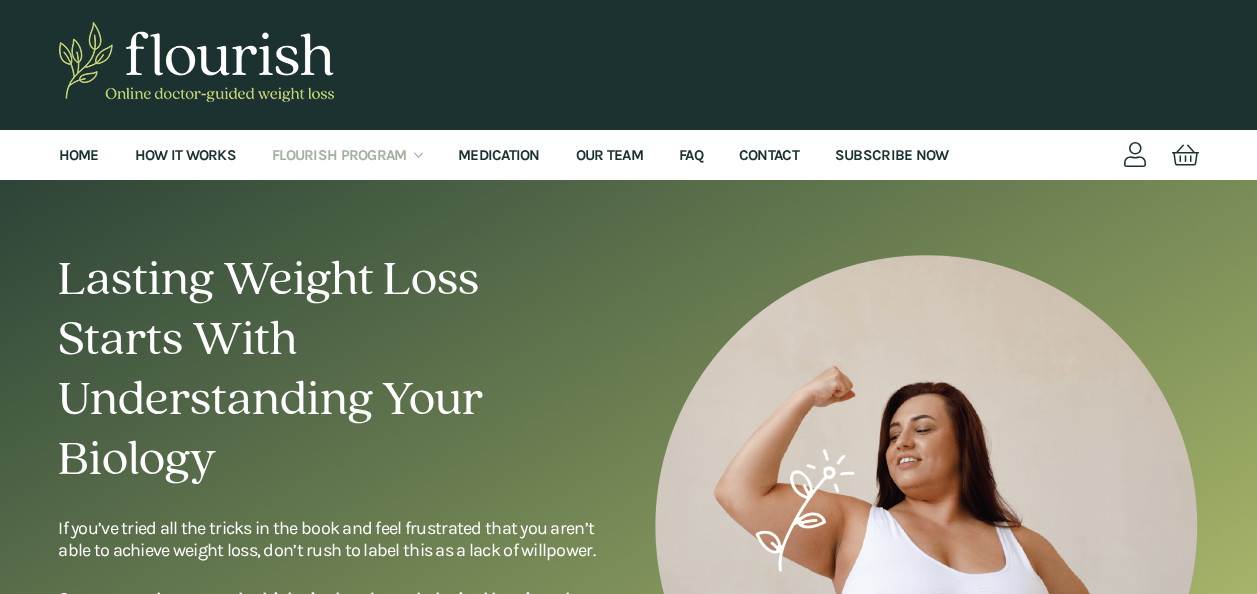 scroll, scrollTop: 0, scrollLeft: 0, axis: both 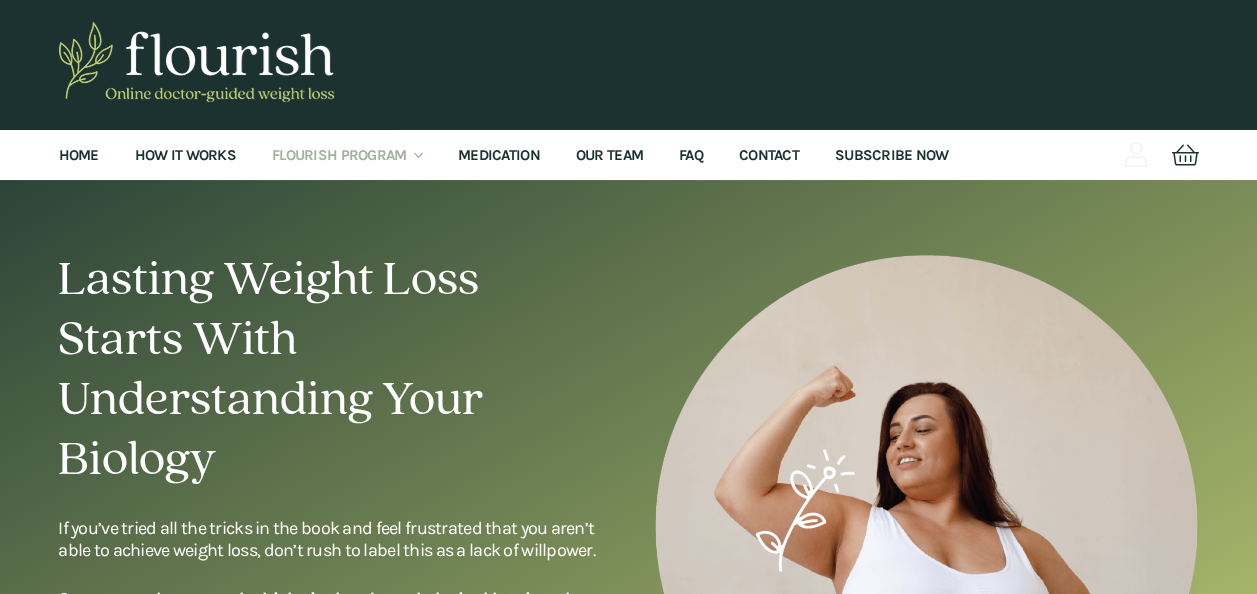 click at bounding box center [1134, 155] 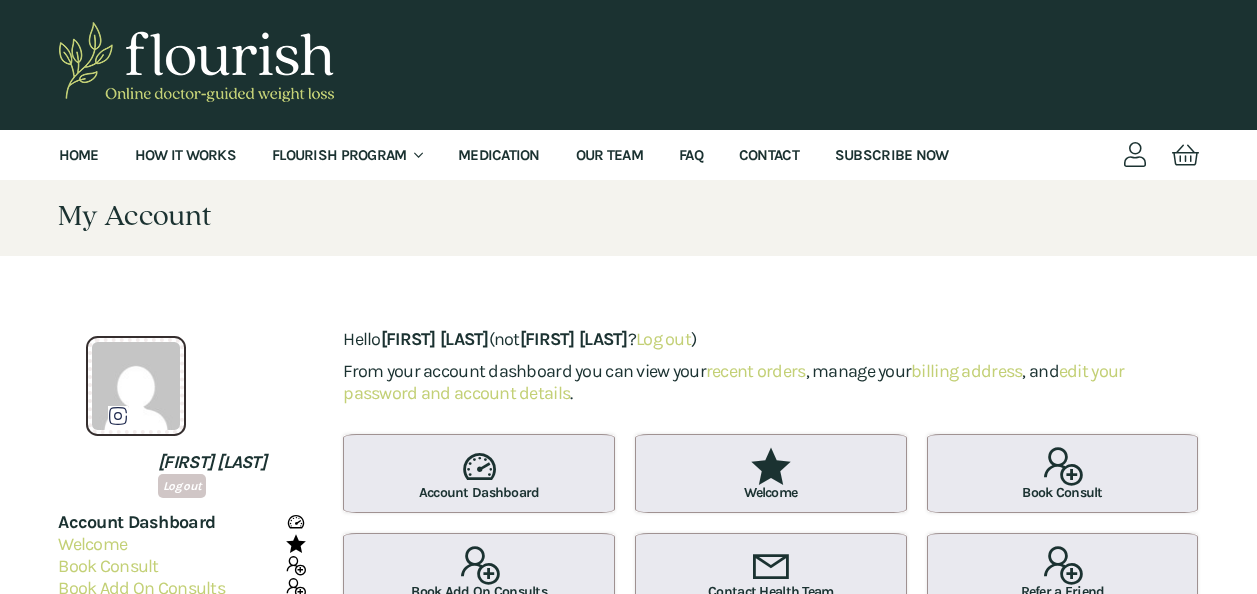 scroll, scrollTop: 0, scrollLeft: 0, axis: both 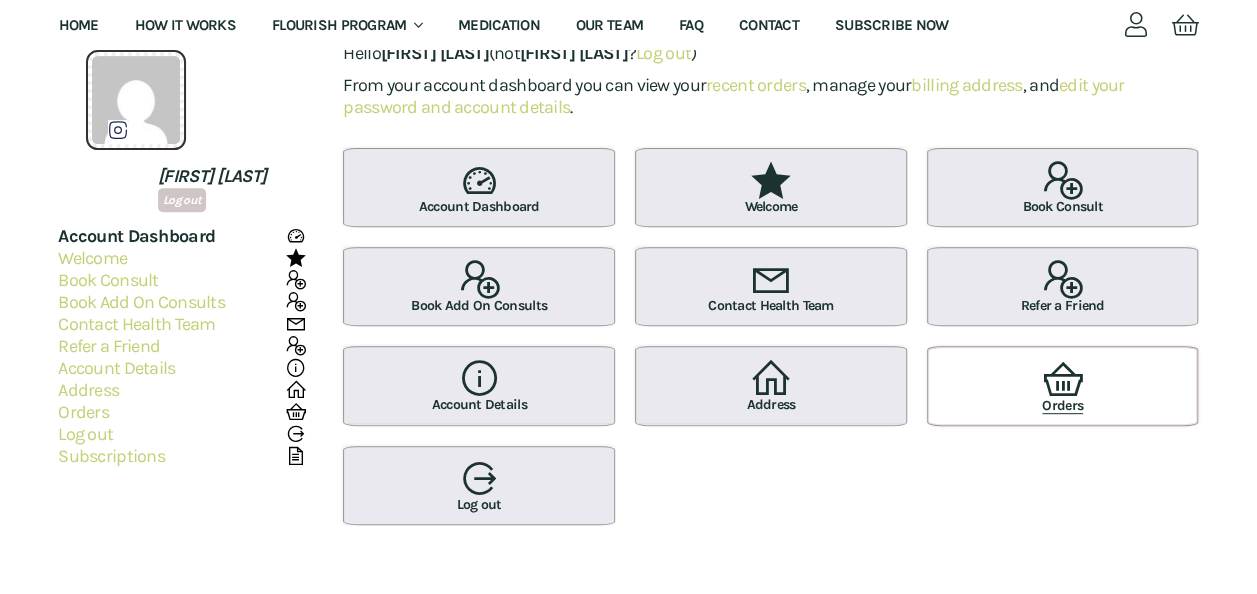click on "Orders" at bounding box center (1063, 386) 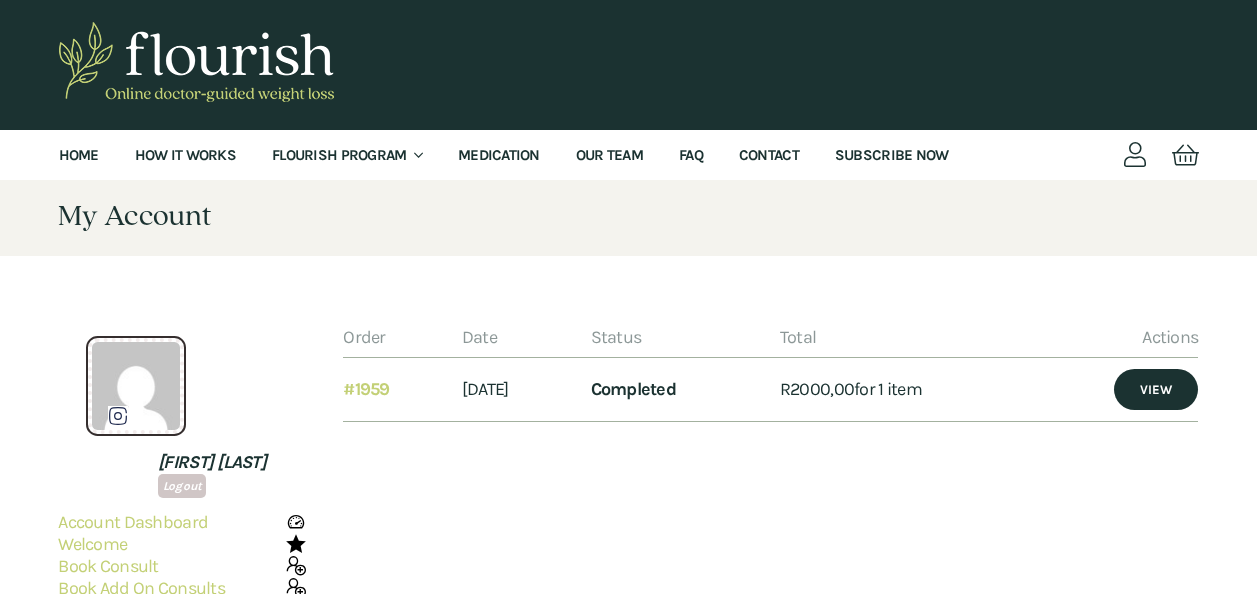 scroll, scrollTop: 0, scrollLeft: 0, axis: both 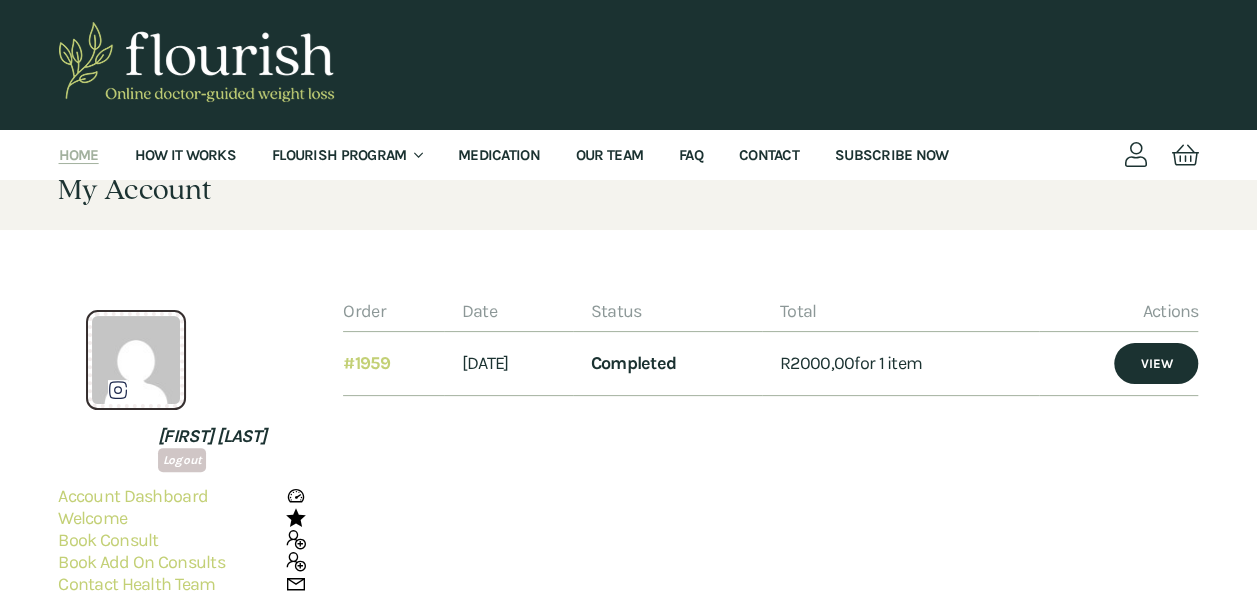 click on "Home" at bounding box center [79, 155] 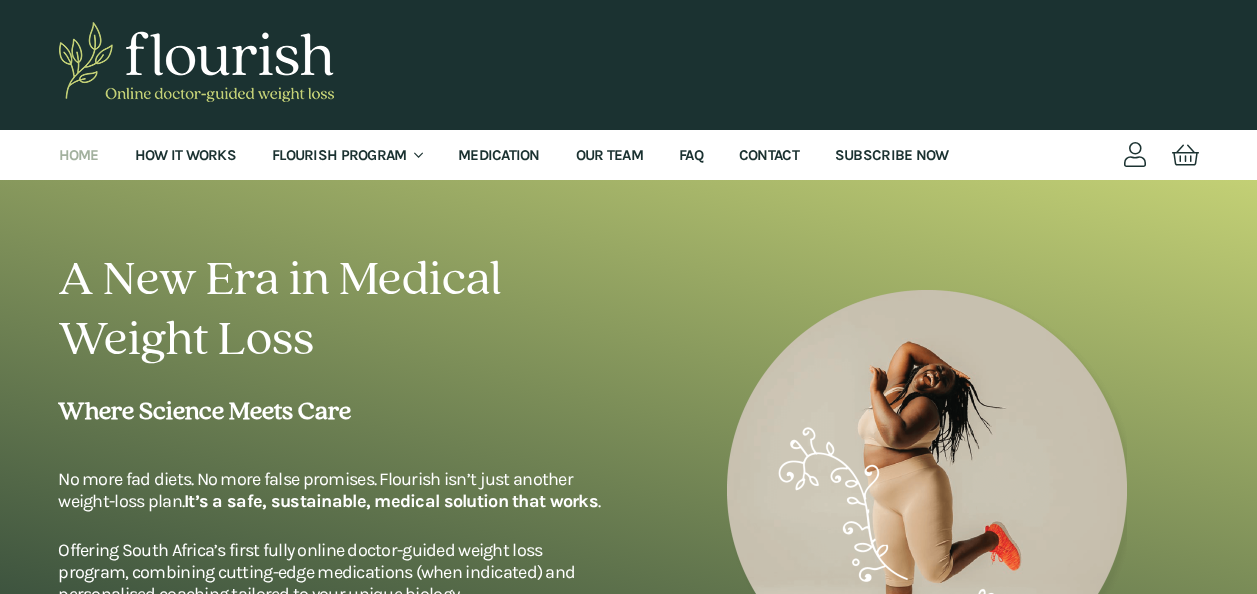 scroll, scrollTop: 0, scrollLeft: 0, axis: both 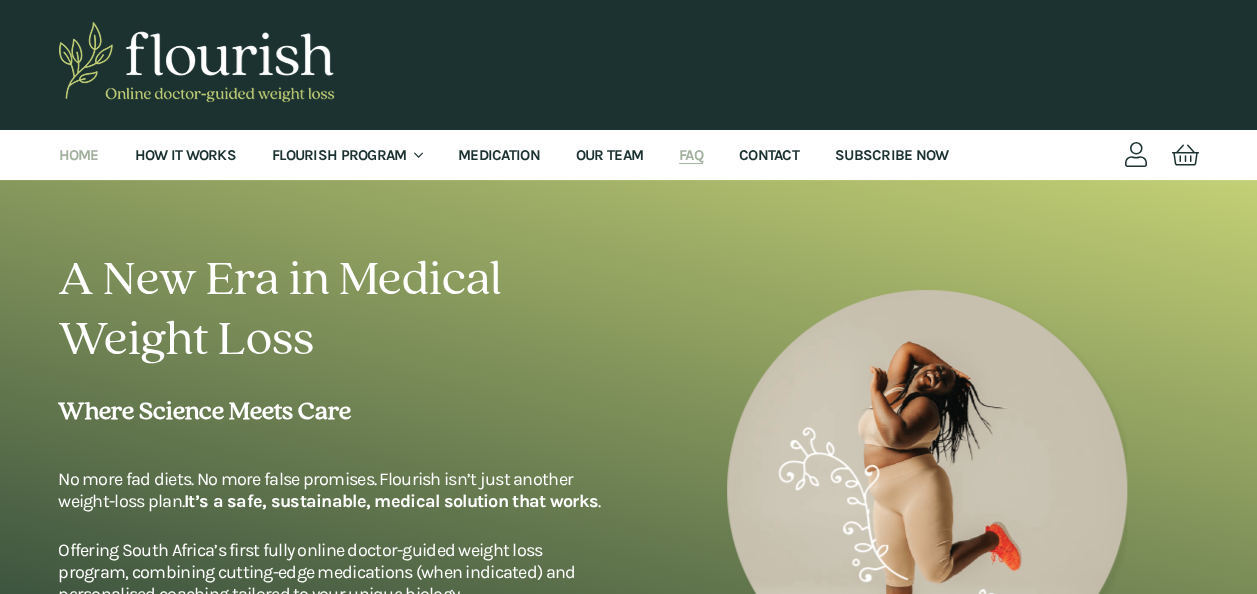 click on "FAQ" at bounding box center (691, 155) 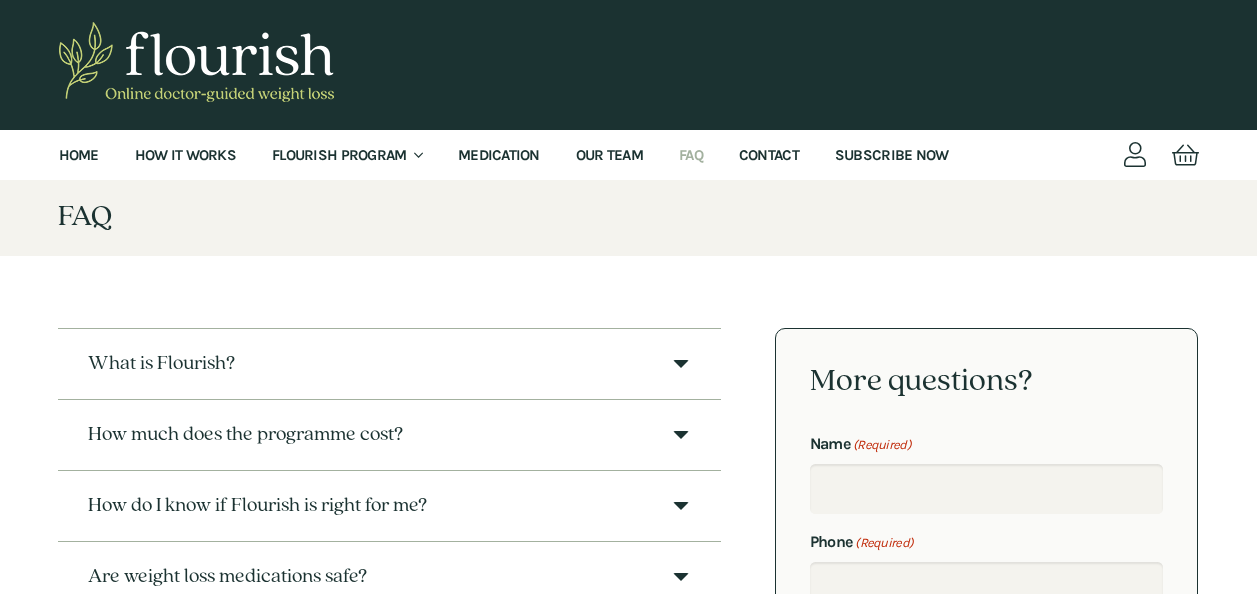 scroll, scrollTop: 0, scrollLeft: 0, axis: both 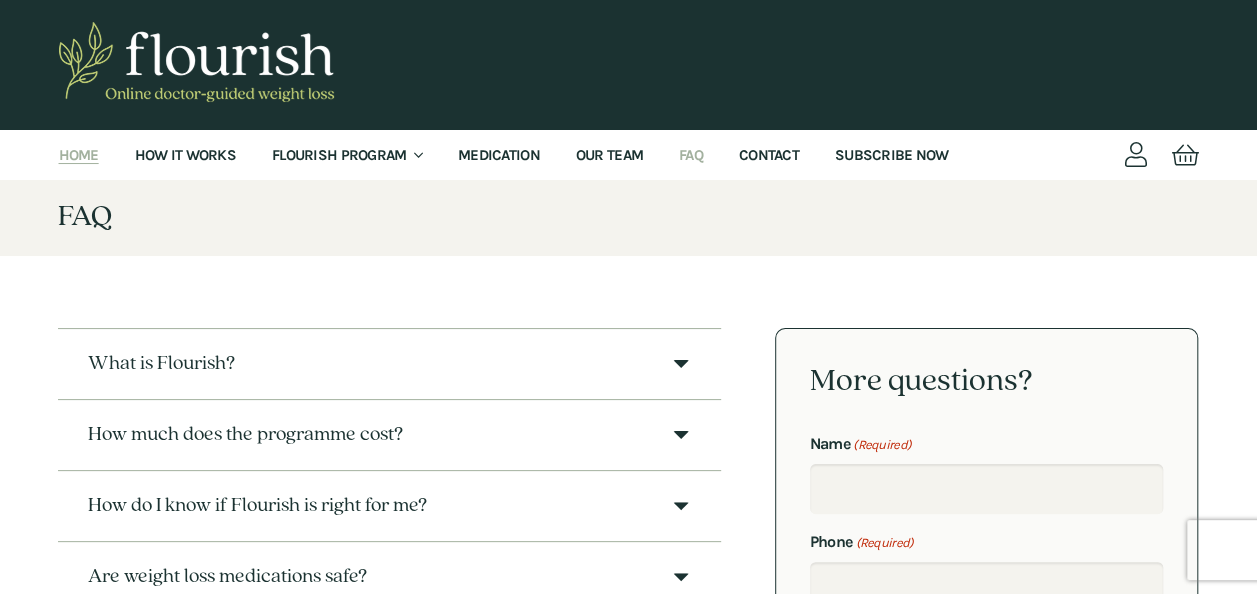 click on "Home" at bounding box center (79, 155) 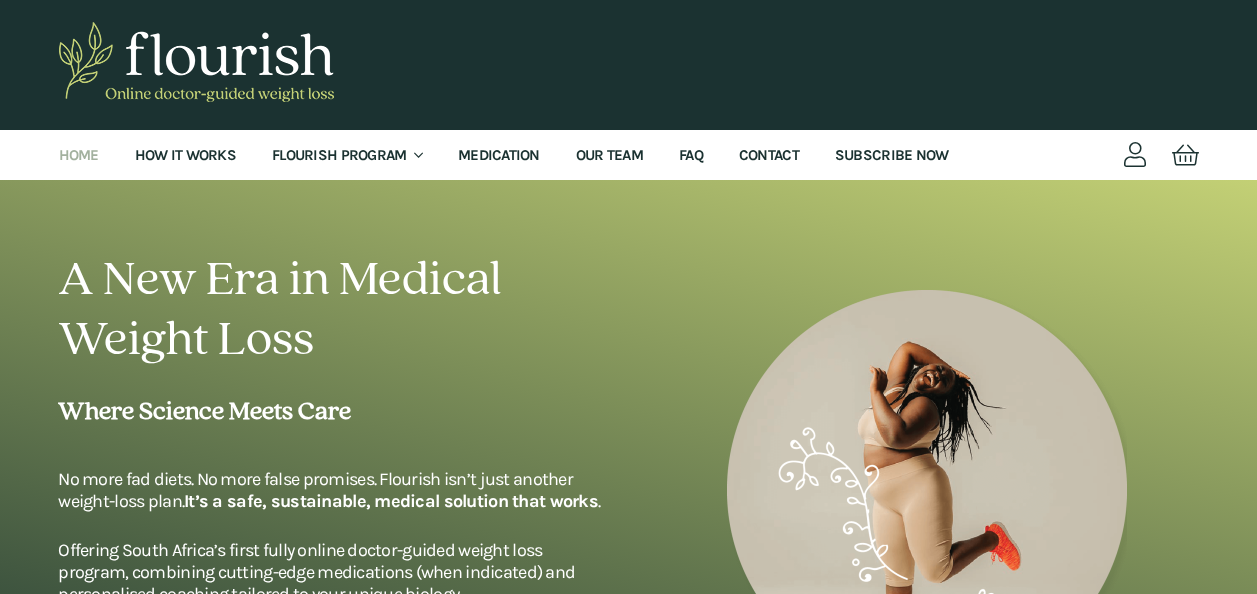 scroll, scrollTop: 0, scrollLeft: 0, axis: both 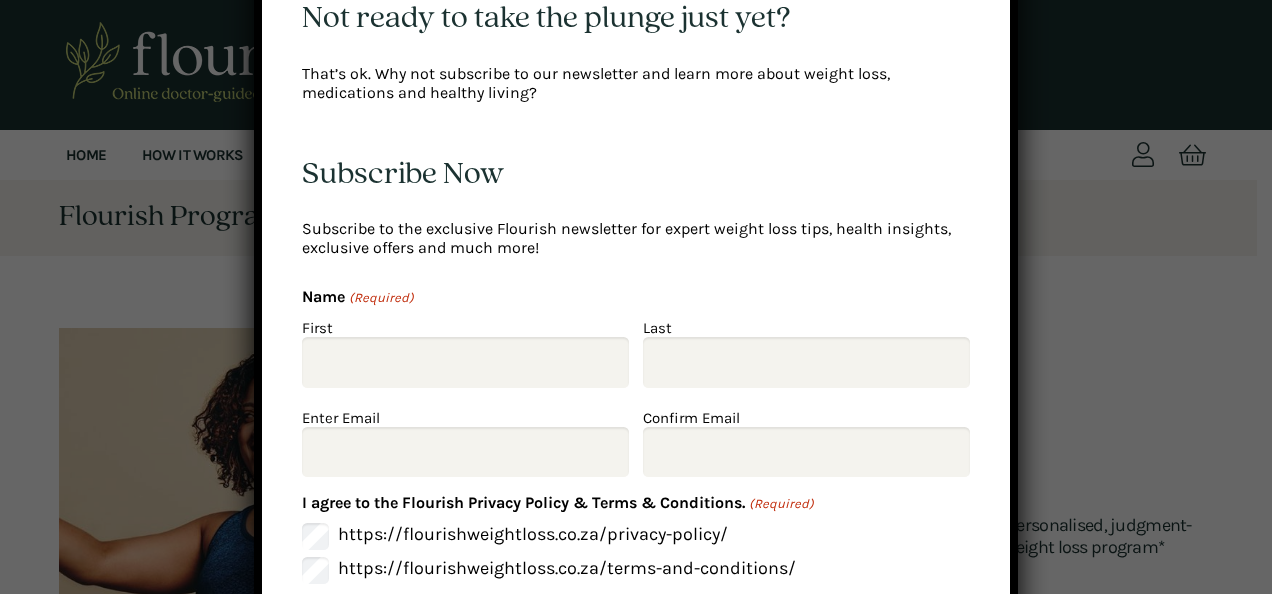 click on "Not ready to take the plunge just yet?
That’s ok. Why not subscribe to our newsletter and learn more about weight loss, medications and healthy living?
Subscribe Now
Subscribe to the exclusive Flourish newsletter for expert weight loss tips, health insights, exclusive offers and much more!
Name (Required)
First
Last
Email (Required) (Required)" at bounding box center [636, 297] 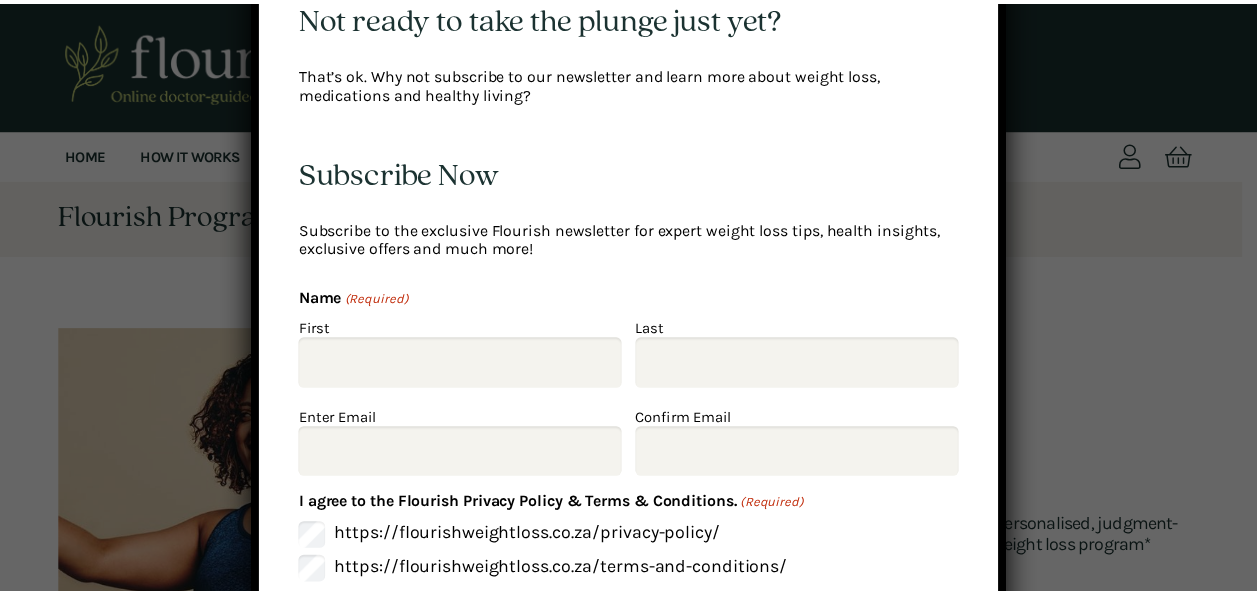 scroll, scrollTop: 0, scrollLeft: 0, axis: both 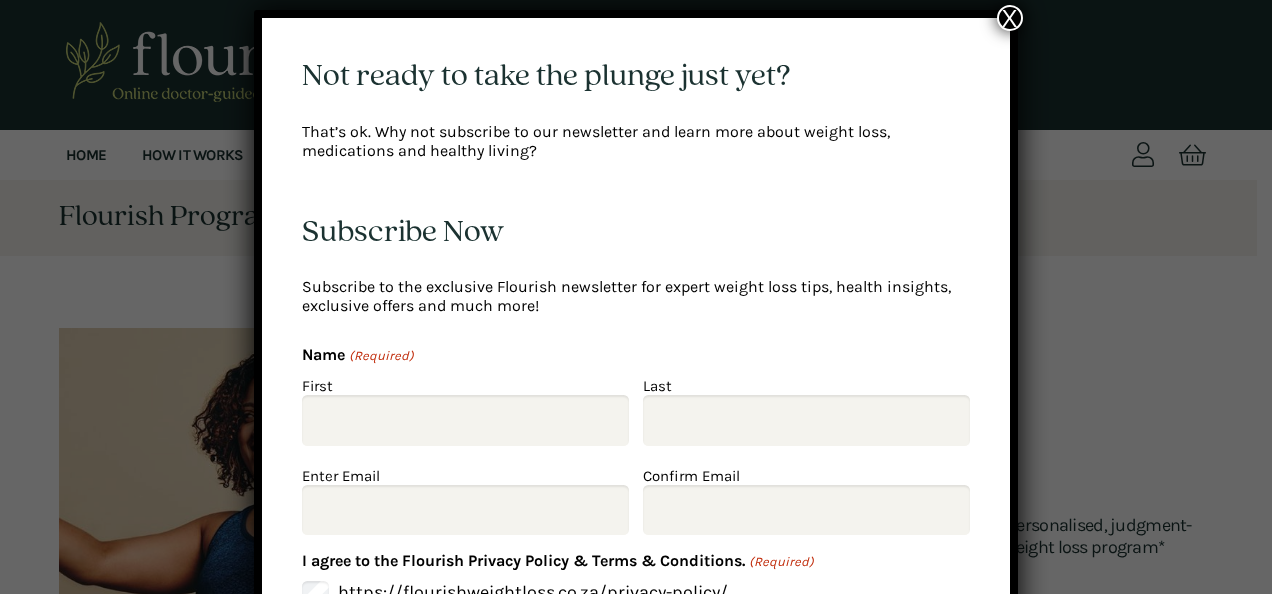 click on "X" at bounding box center (1010, 18) 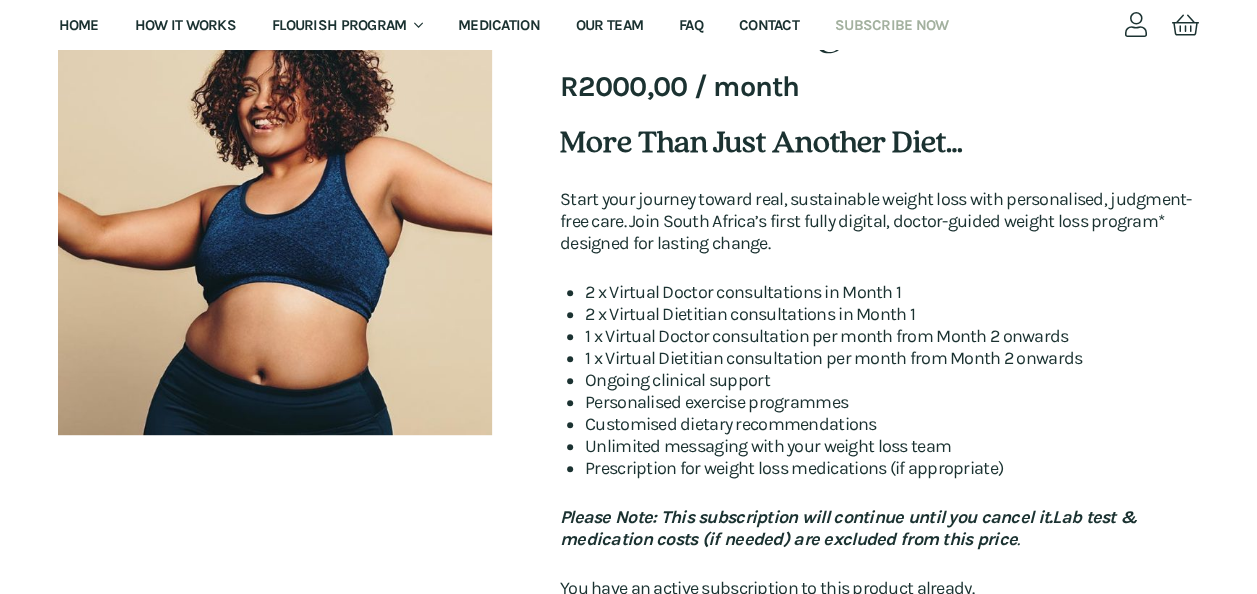 scroll, scrollTop: 332, scrollLeft: 0, axis: vertical 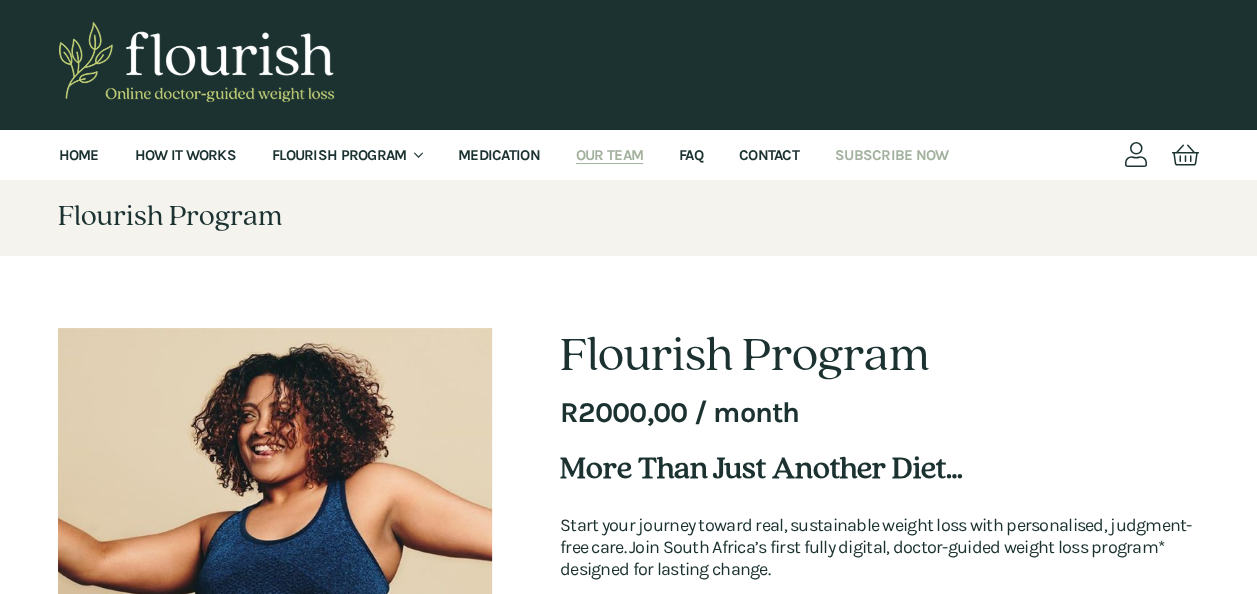 click on "Our Team" at bounding box center (609, 155) 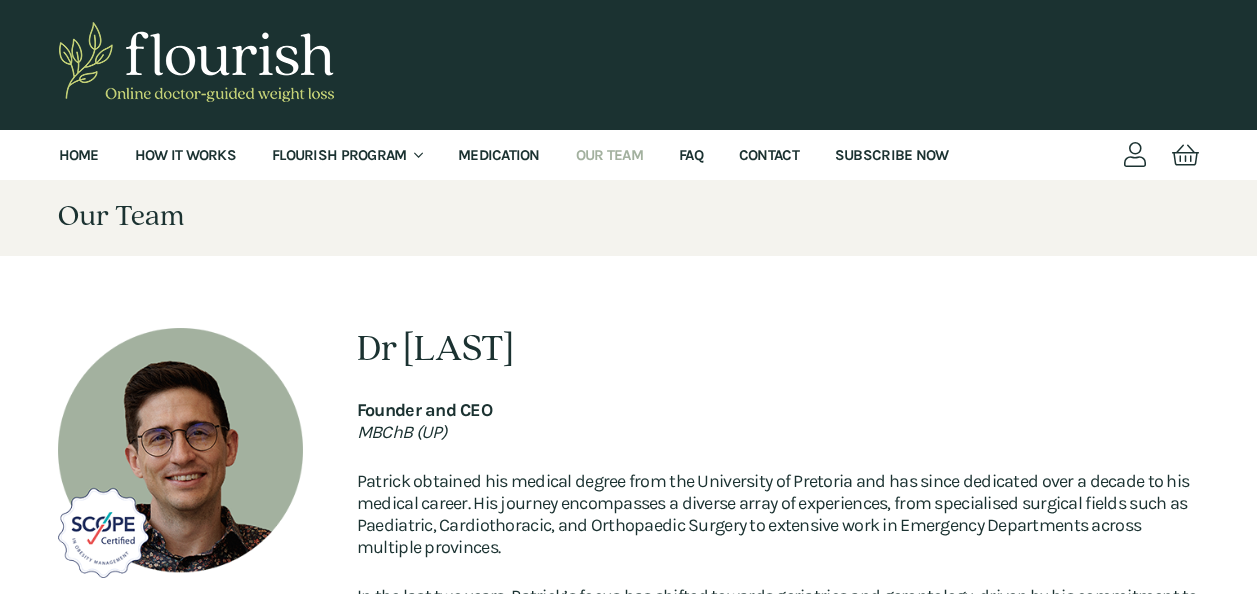 scroll, scrollTop: 0, scrollLeft: 0, axis: both 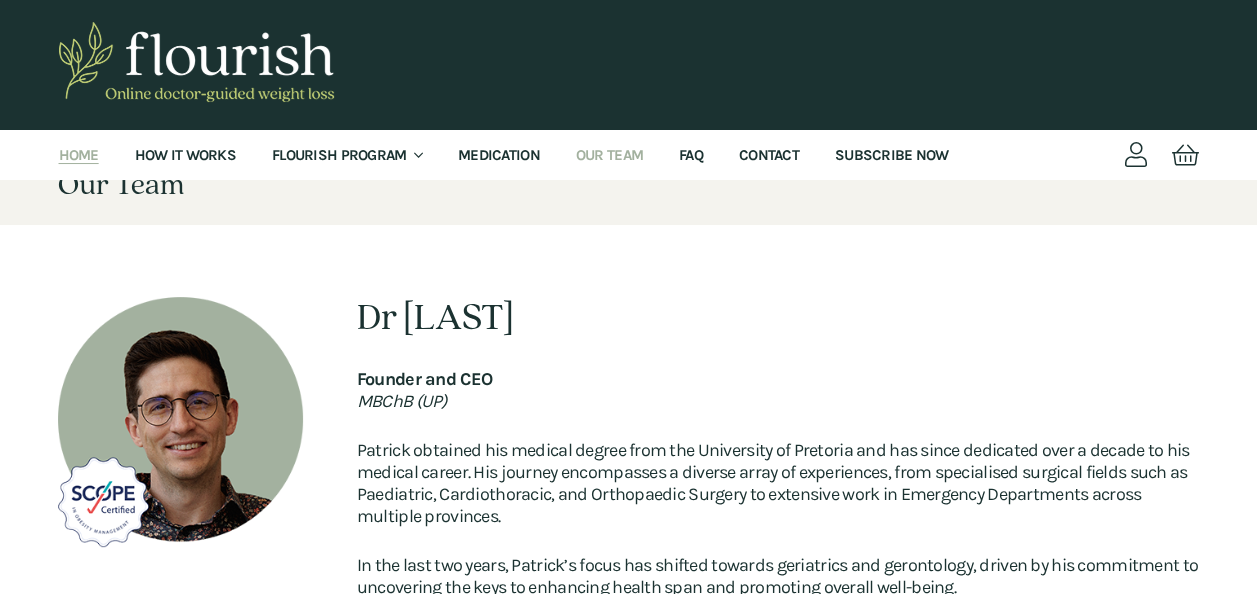 click on "Home" at bounding box center [79, 155] 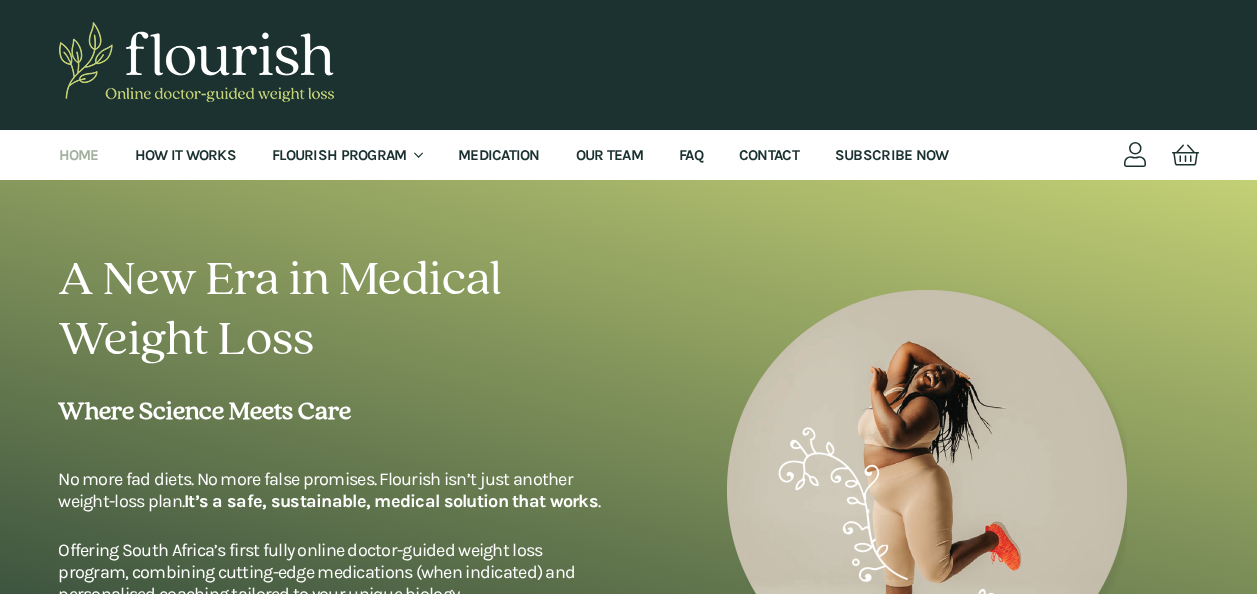 scroll, scrollTop: 0, scrollLeft: 0, axis: both 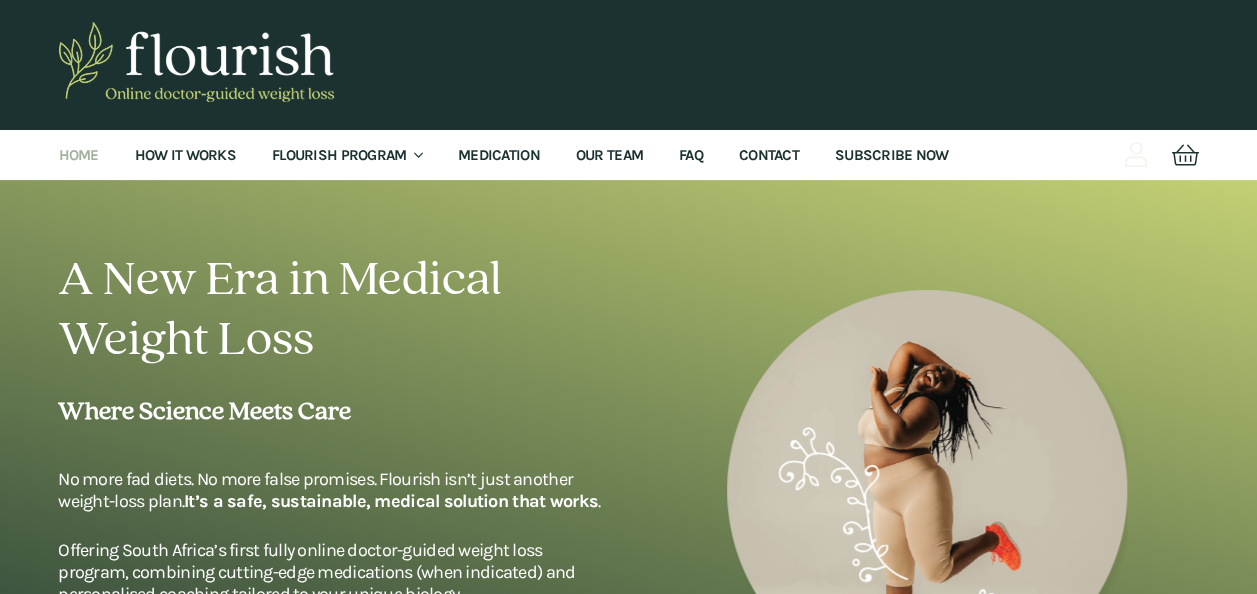 click at bounding box center [1134, 155] 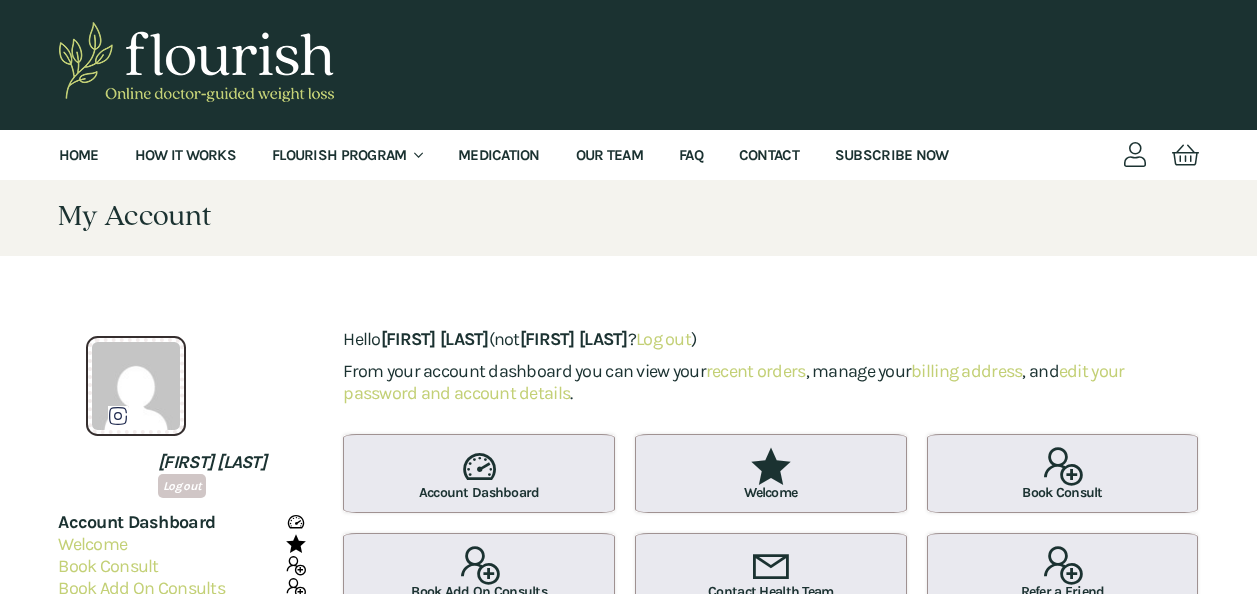 scroll, scrollTop: 0, scrollLeft: 0, axis: both 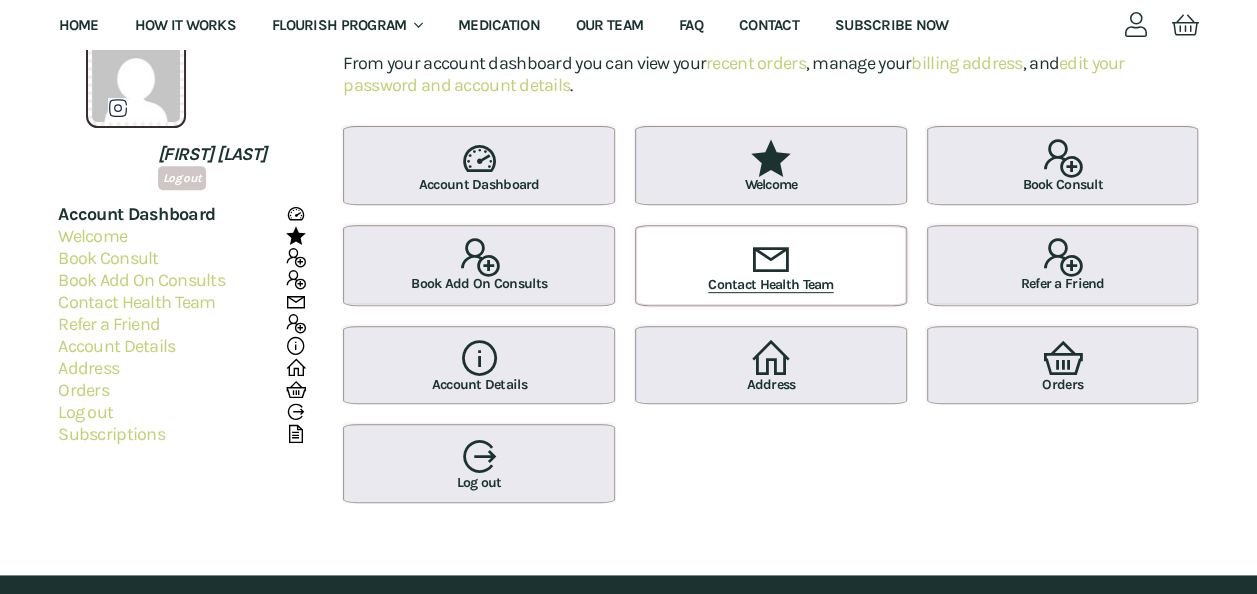 click at bounding box center [770, 259] 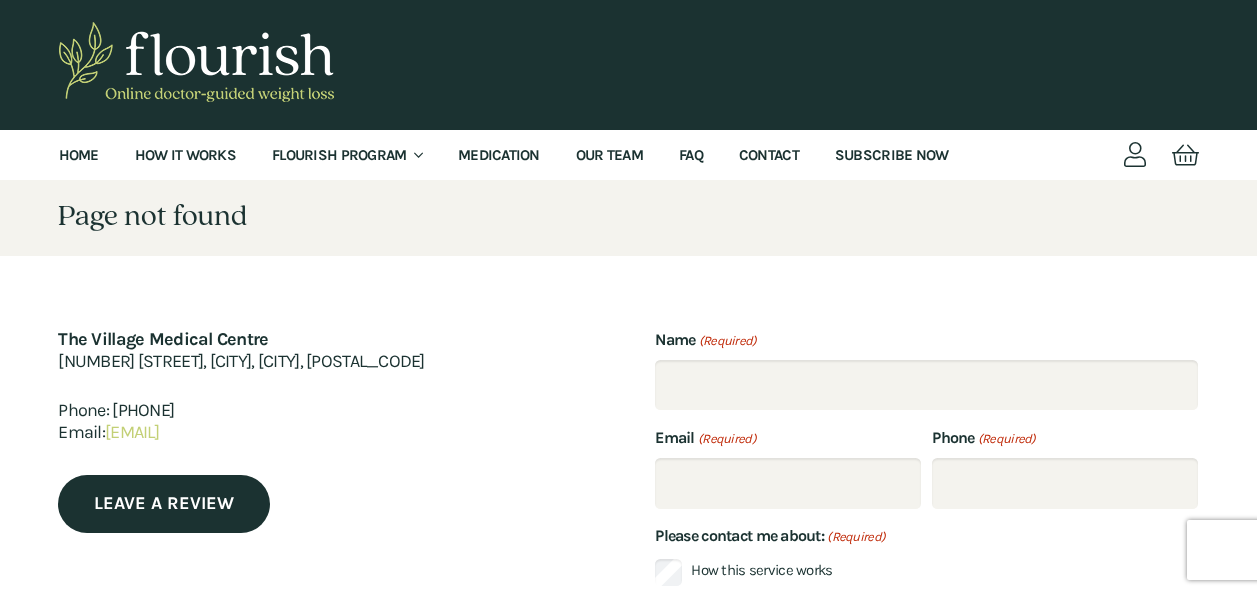 scroll, scrollTop: 0, scrollLeft: 0, axis: both 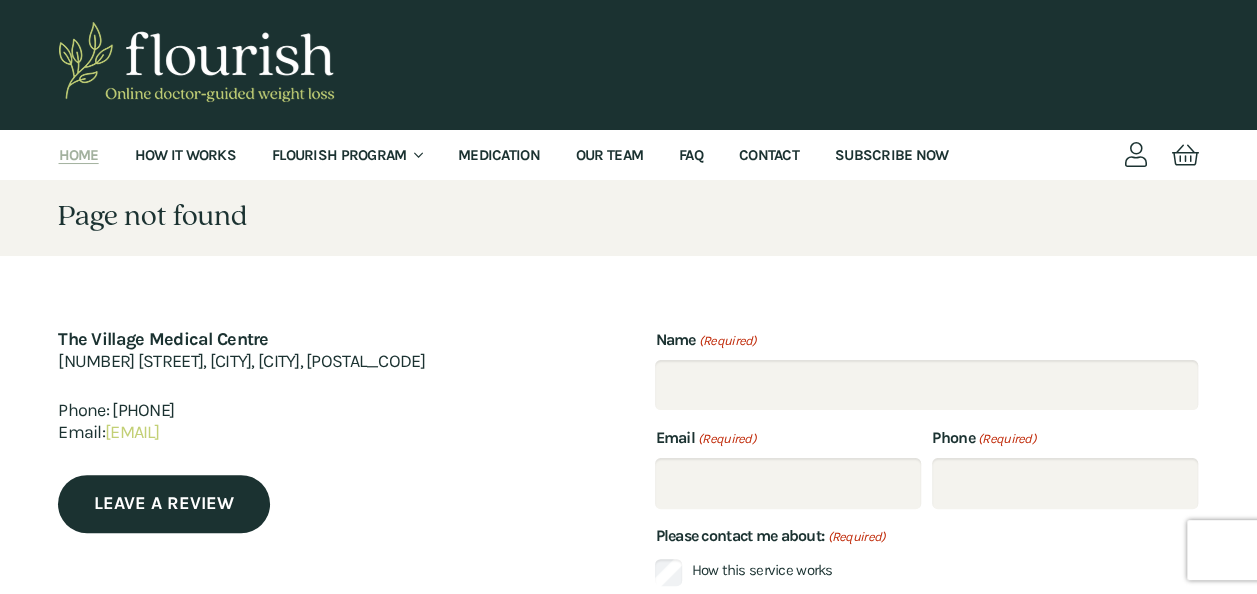 click on "Home" at bounding box center (79, 155) 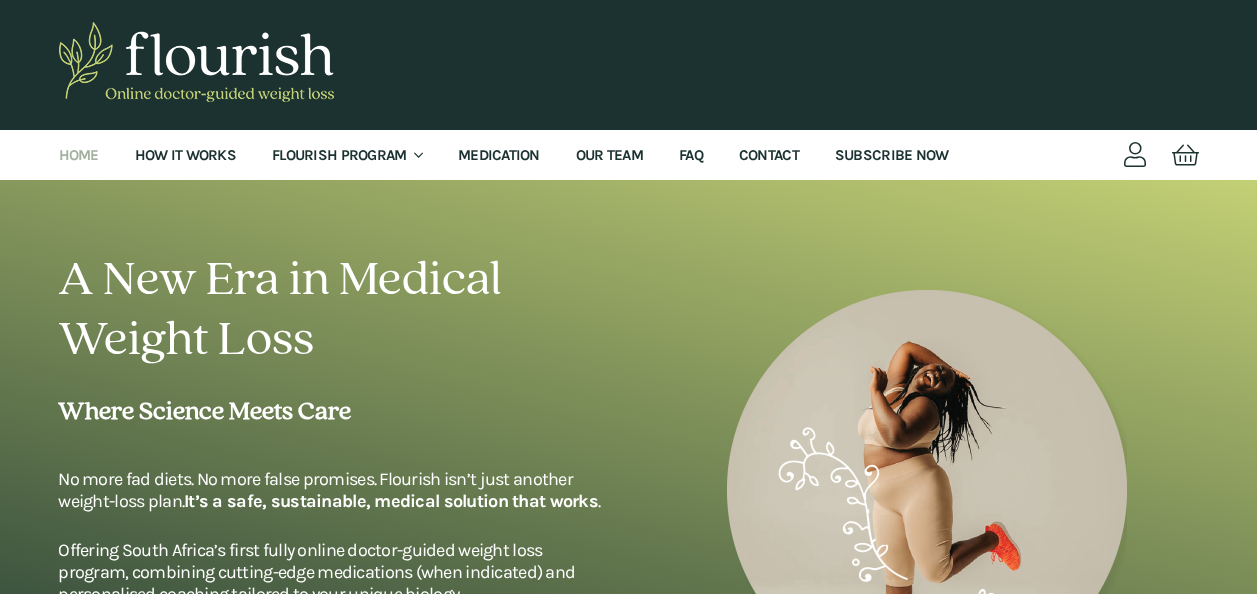 scroll, scrollTop: 0, scrollLeft: 0, axis: both 